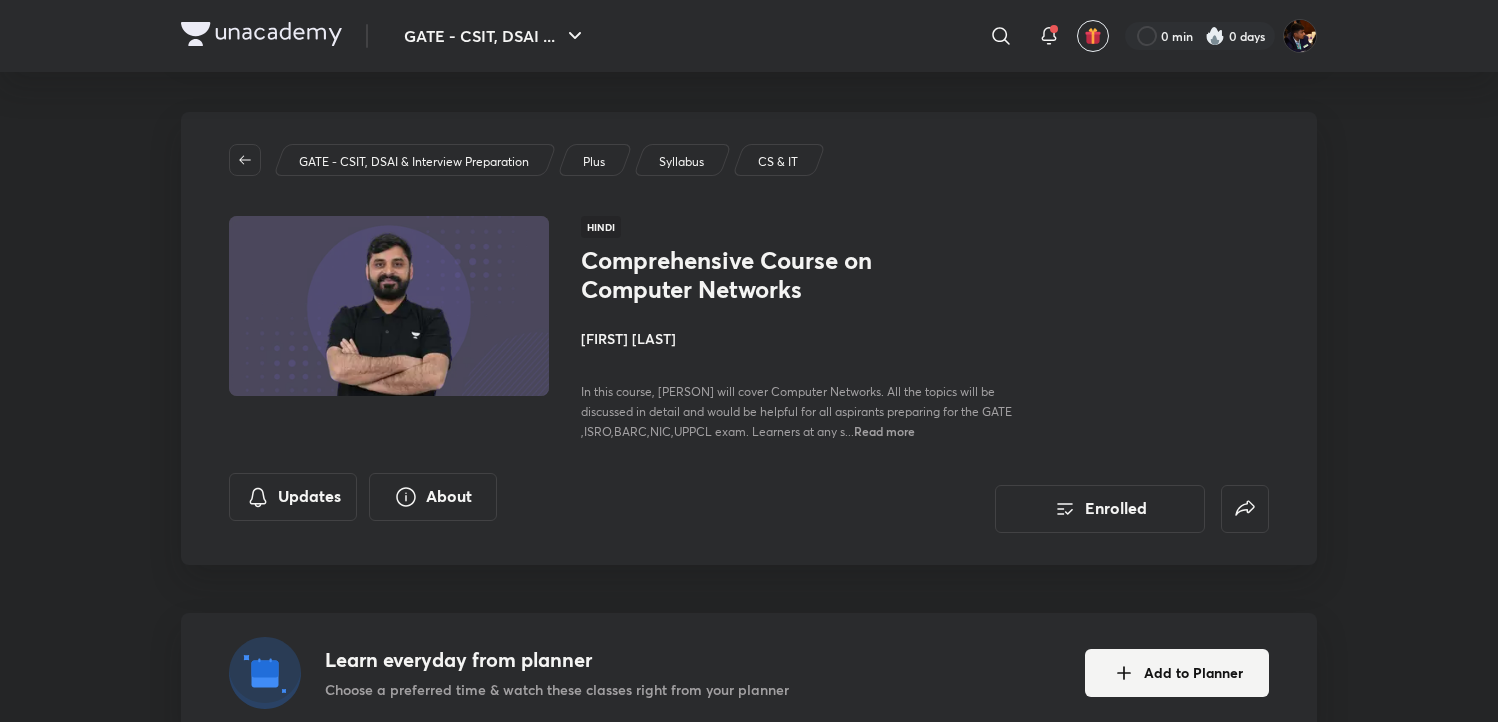 scroll, scrollTop: 0, scrollLeft: 0, axis: both 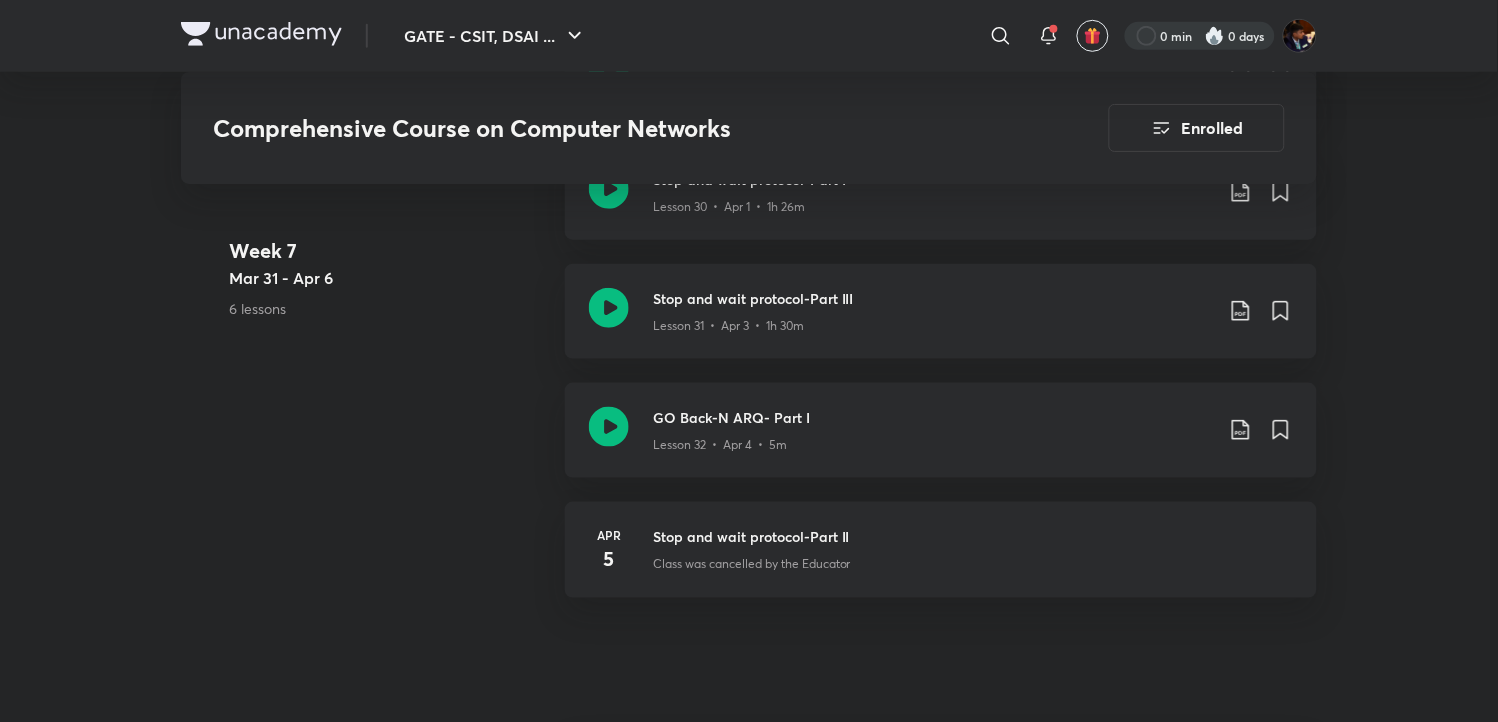 click at bounding box center (1200, 36) 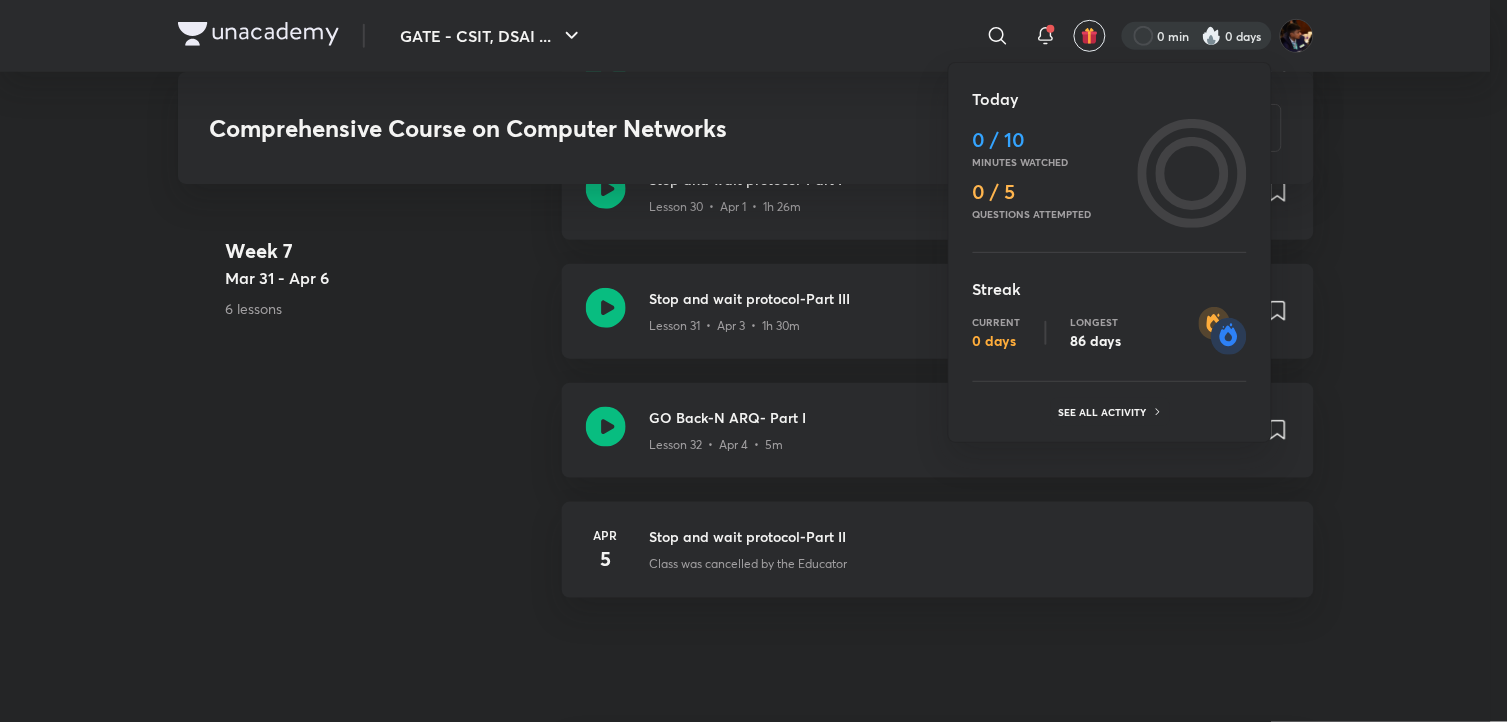 click at bounding box center (754, 361) 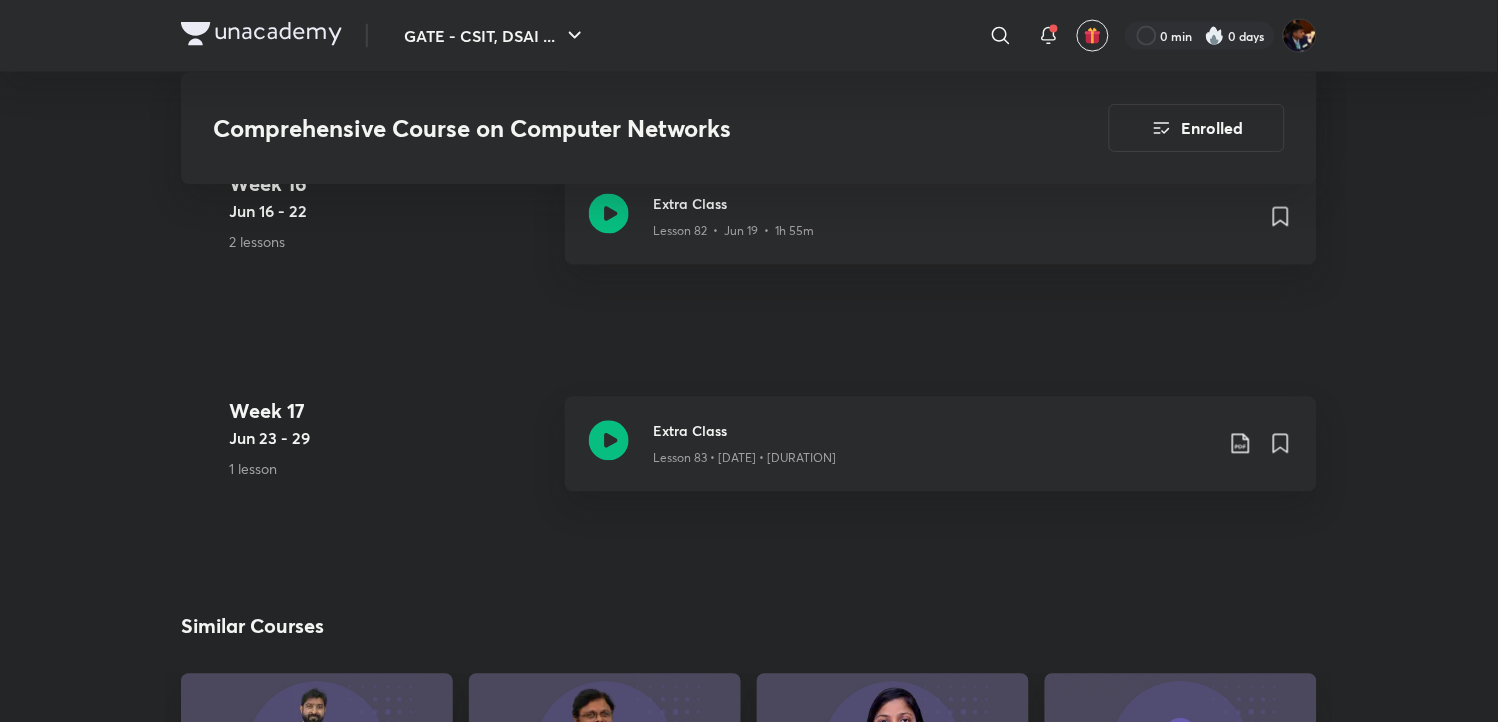 scroll, scrollTop: 12333, scrollLeft: 0, axis: vertical 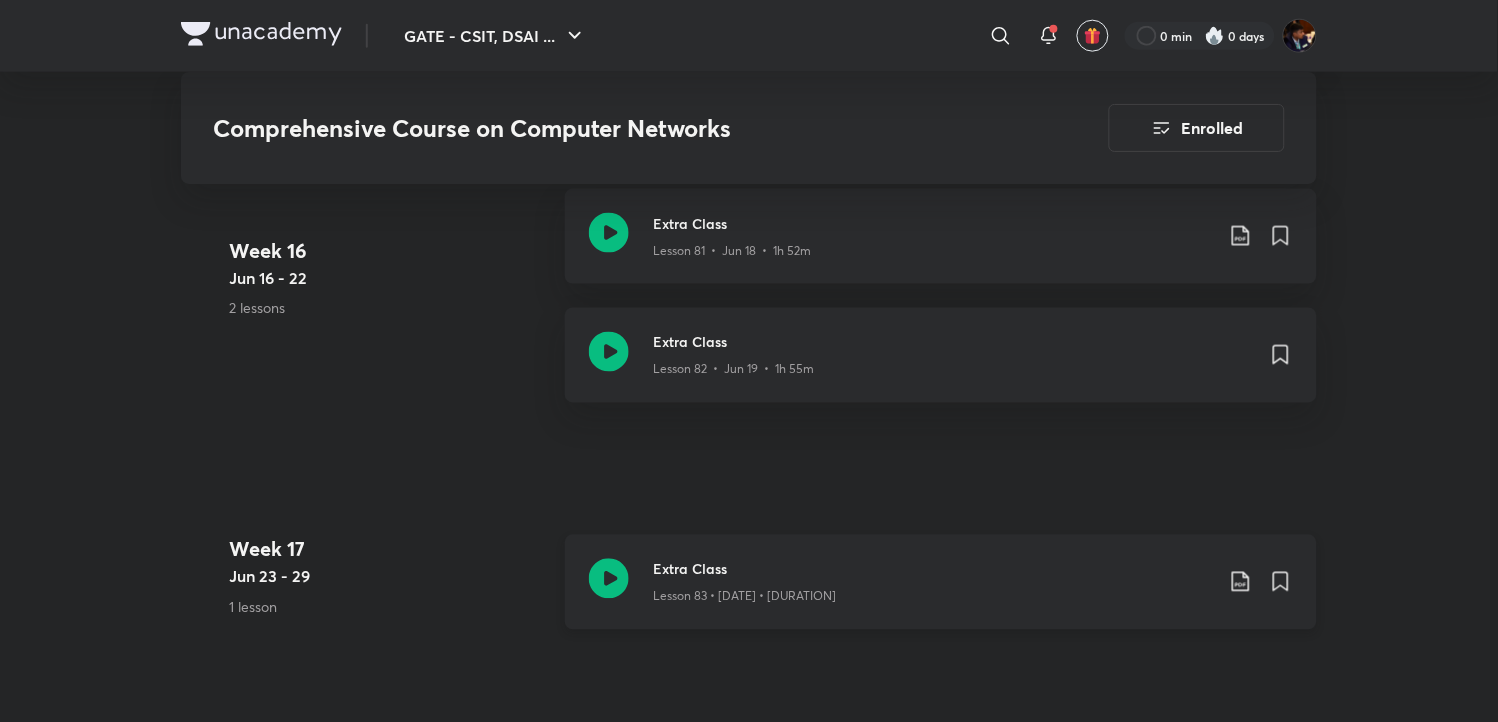 click at bounding box center (609, 579) 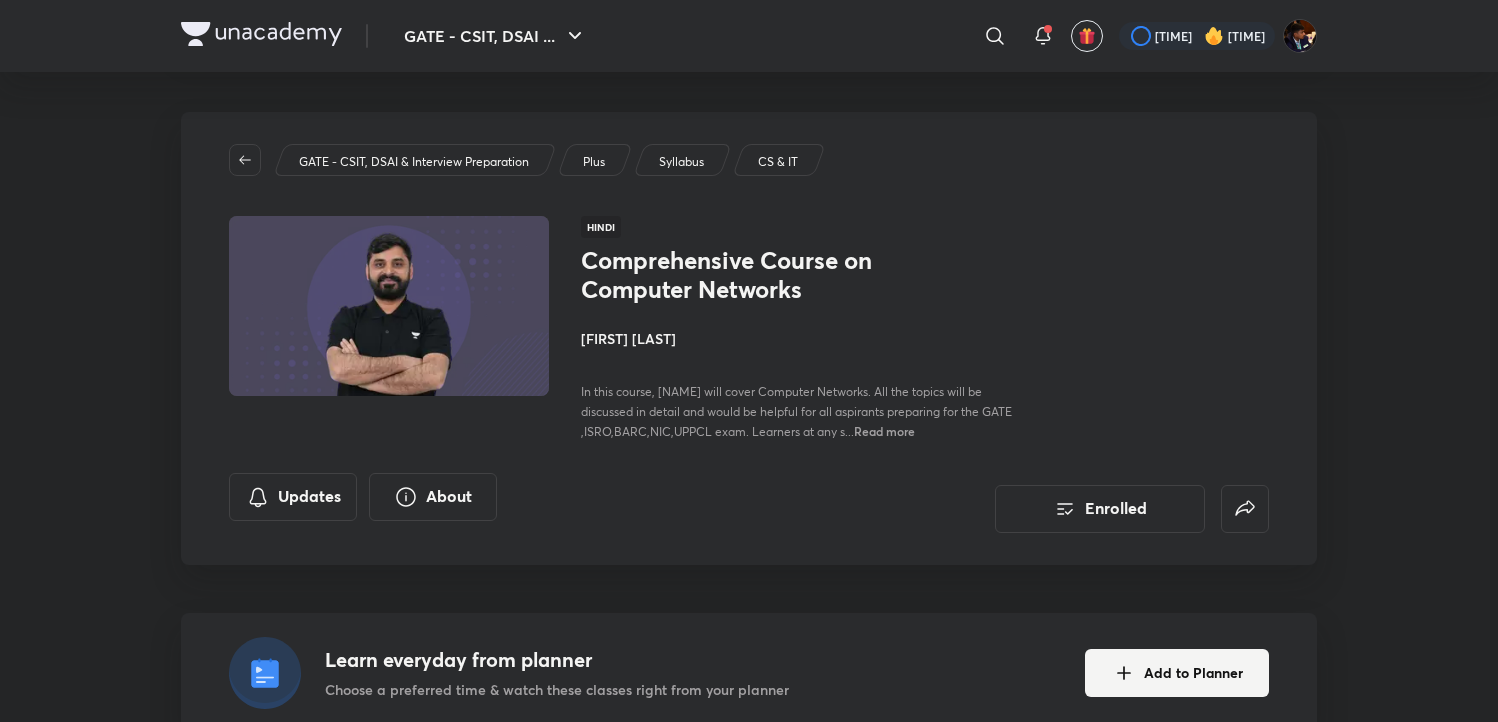 scroll, scrollTop: 0, scrollLeft: 0, axis: both 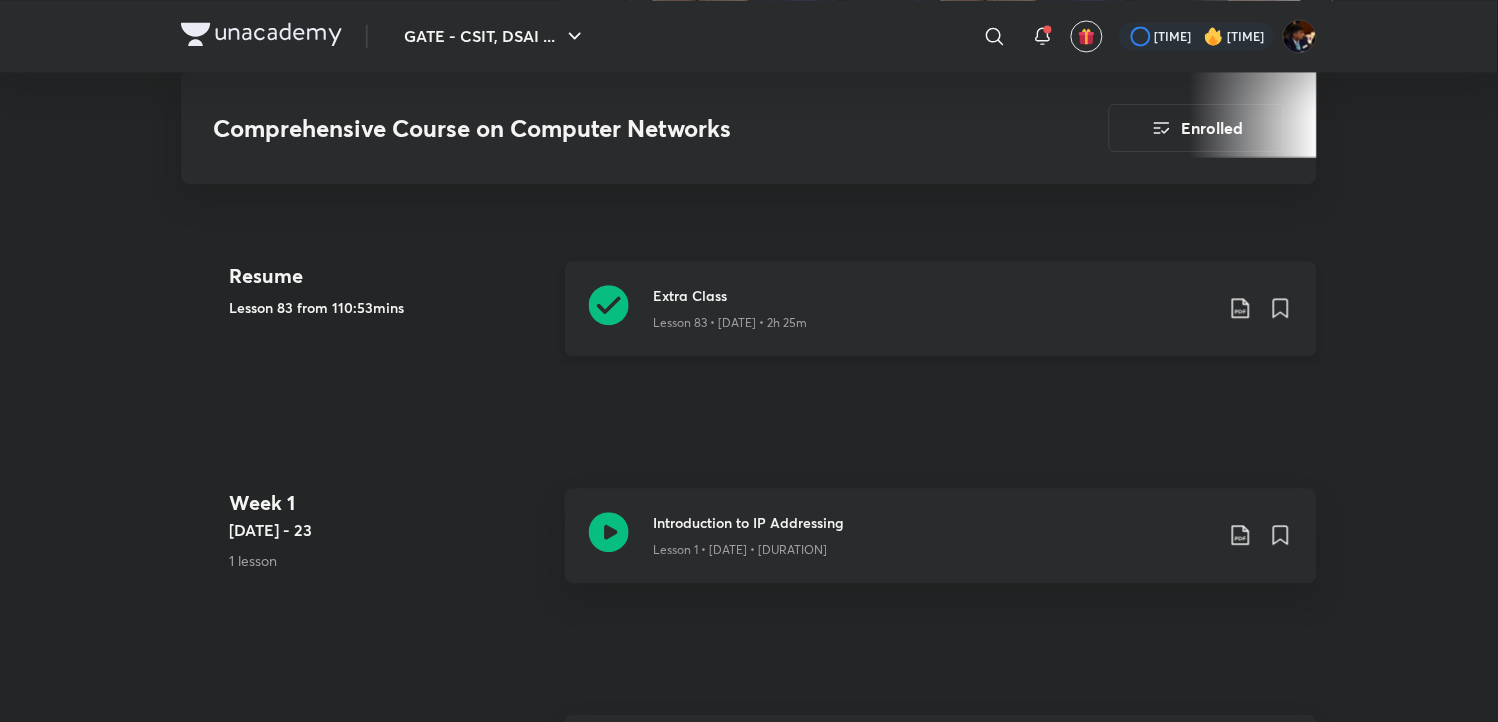 click at bounding box center (1241, 308) 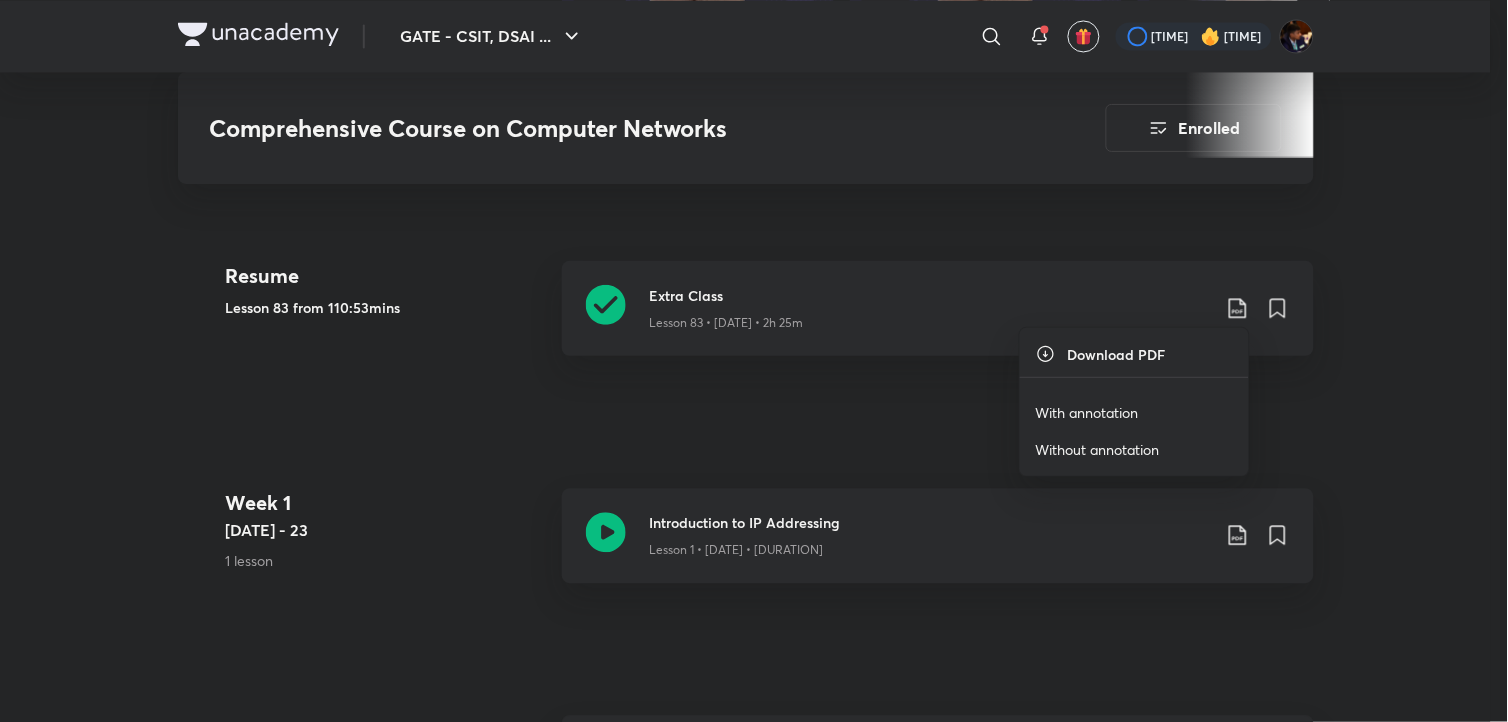 click on "Without annotation" at bounding box center [1087, 412] 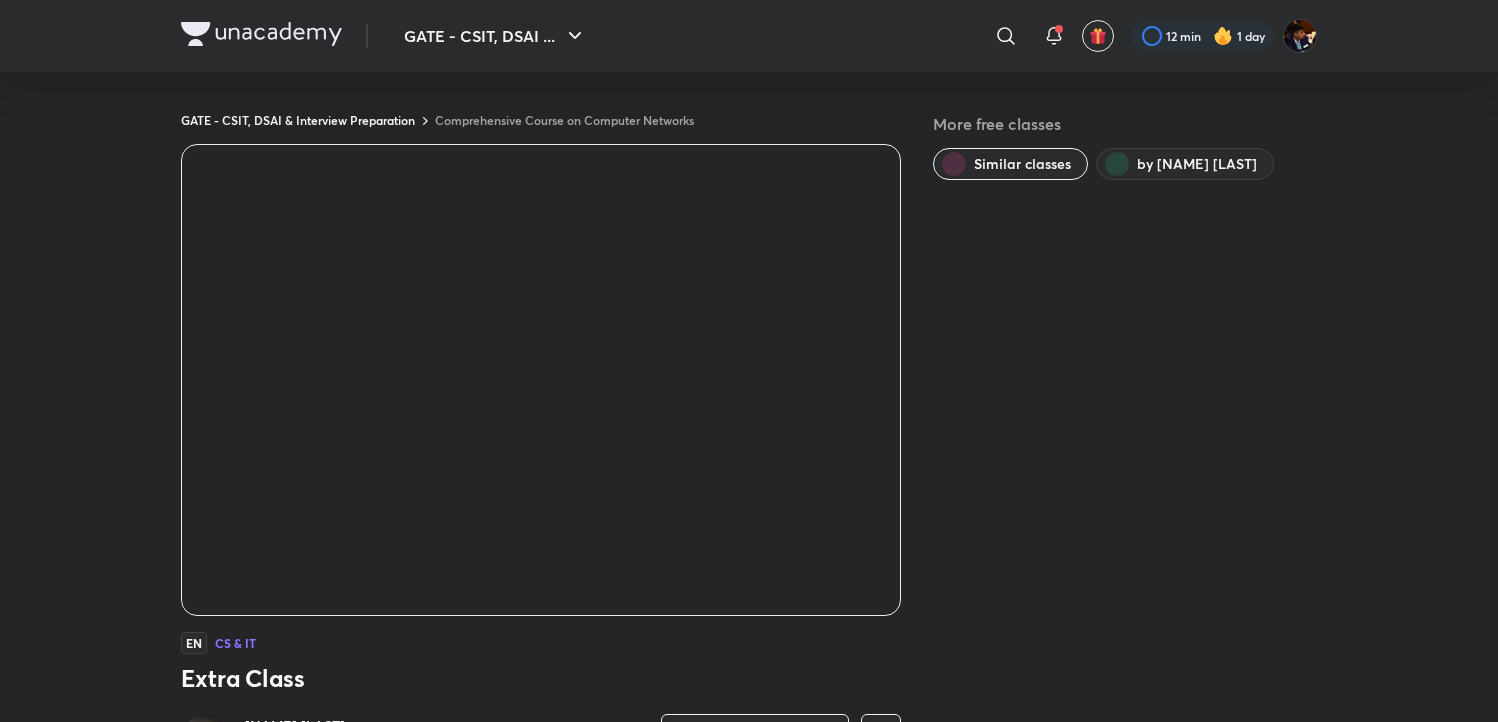 scroll, scrollTop: 0, scrollLeft: 0, axis: both 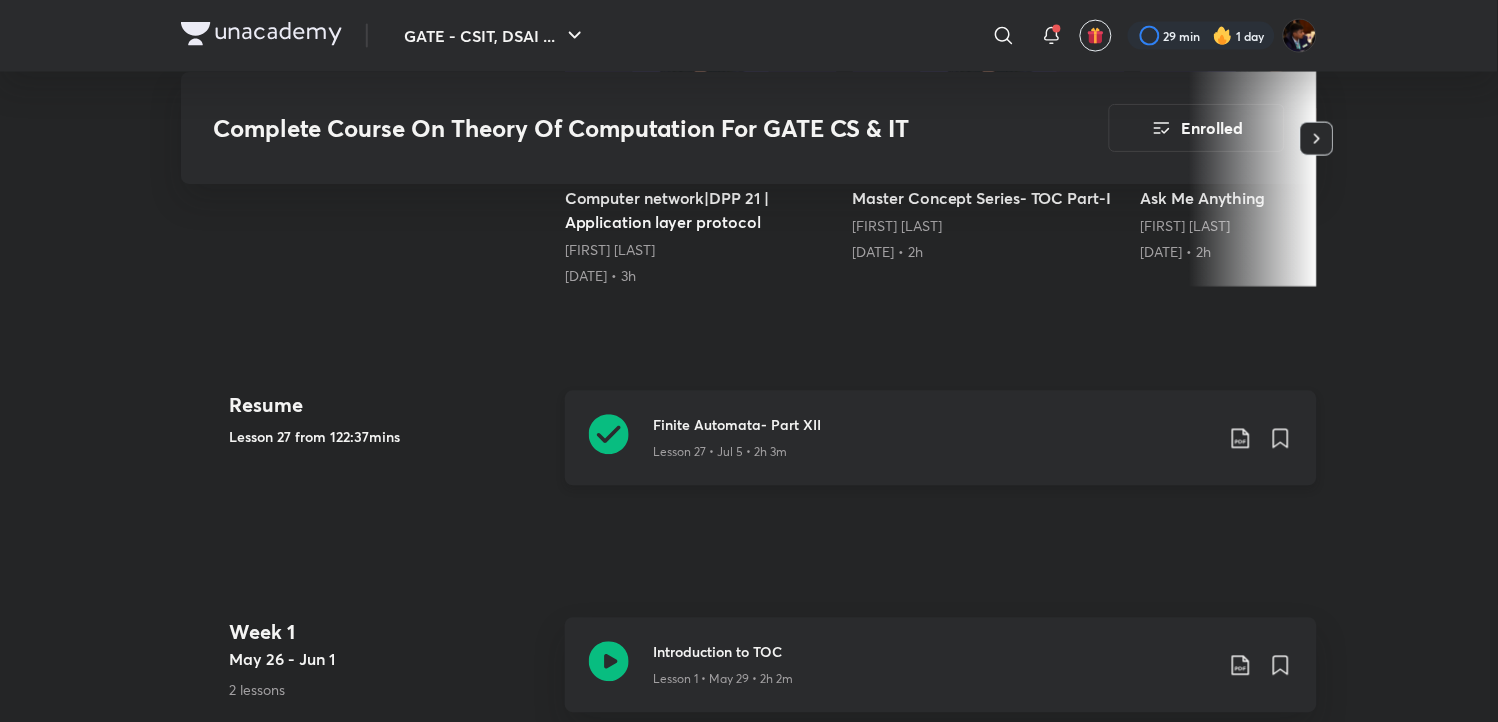 click at bounding box center [609, 435] 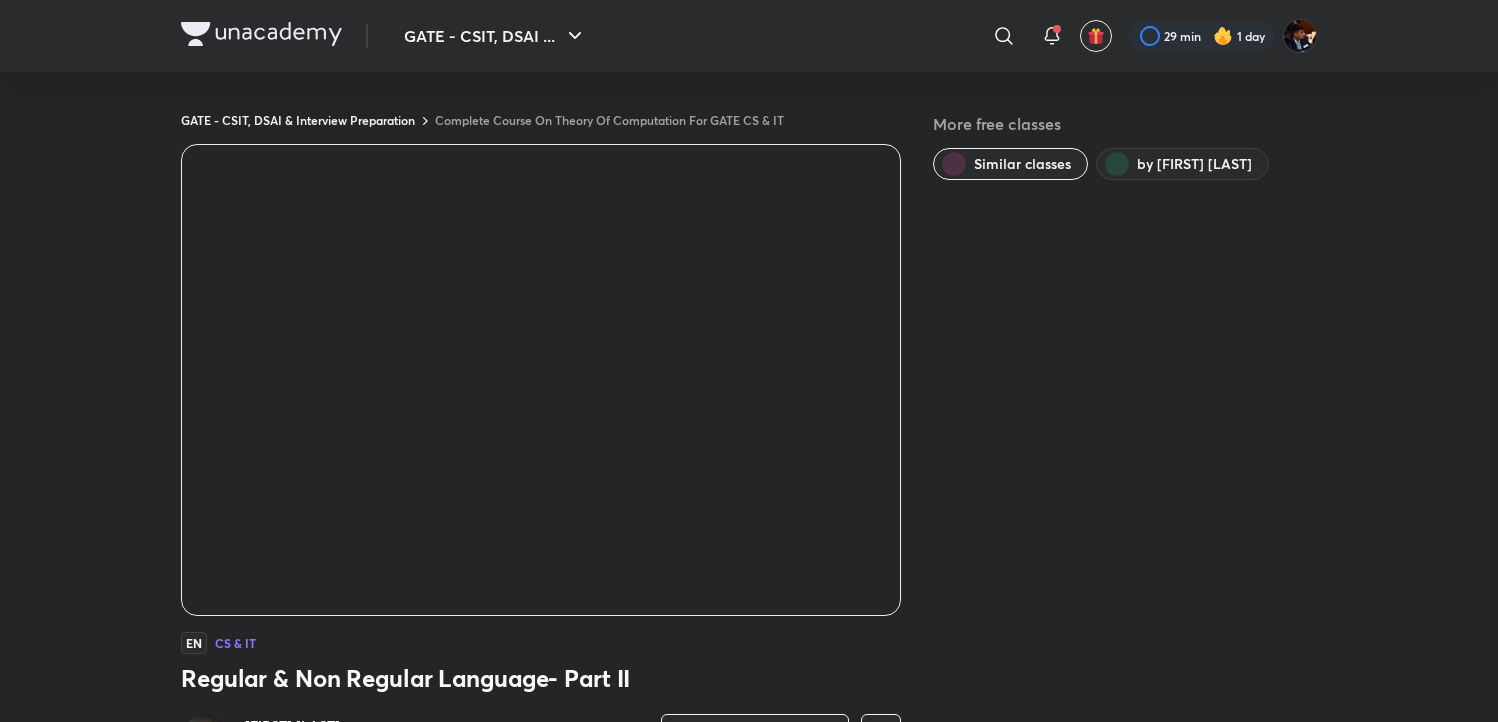 scroll, scrollTop: 0, scrollLeft: 0, axis: both 